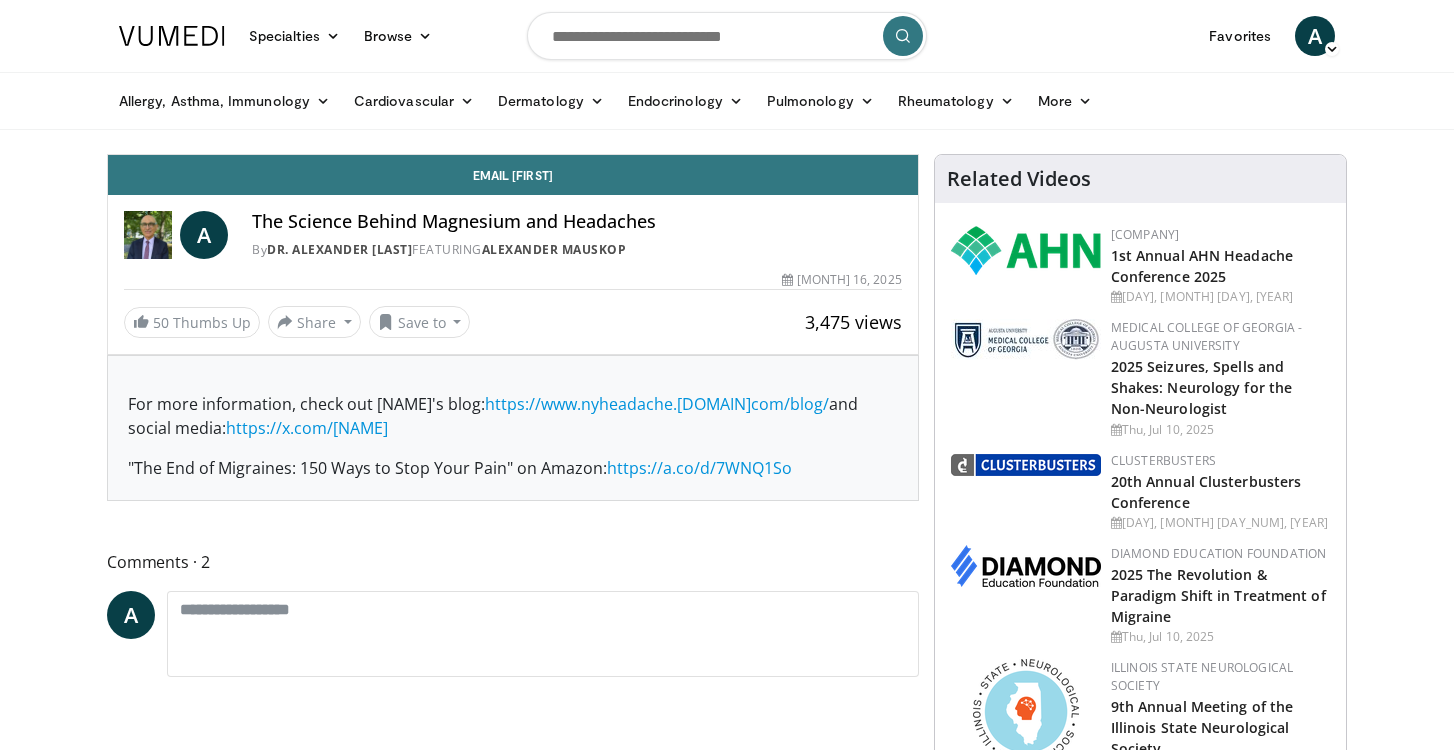 scroll, scrollTop: 0, scrollLeft: 0, axis: both 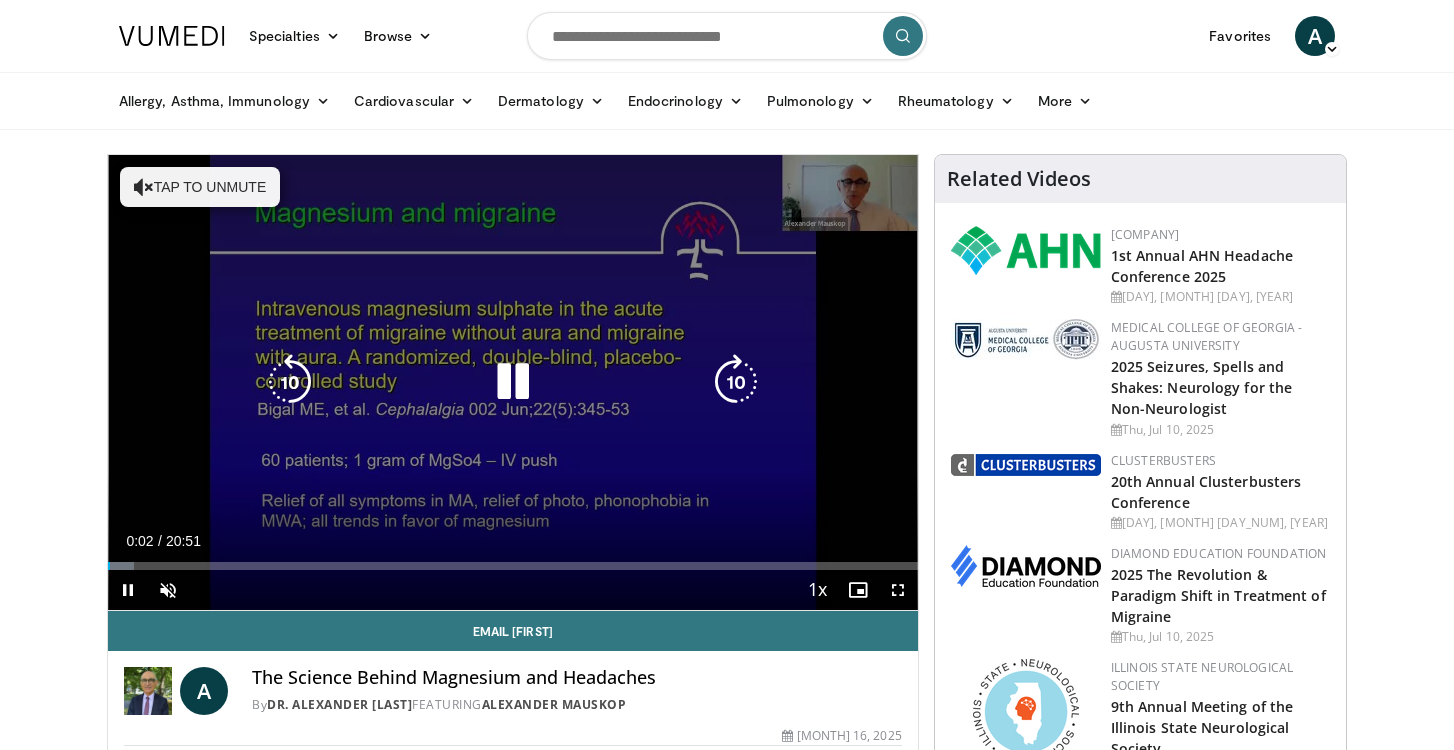 click on "Tap to unmute" at bounding box center [200, 187] 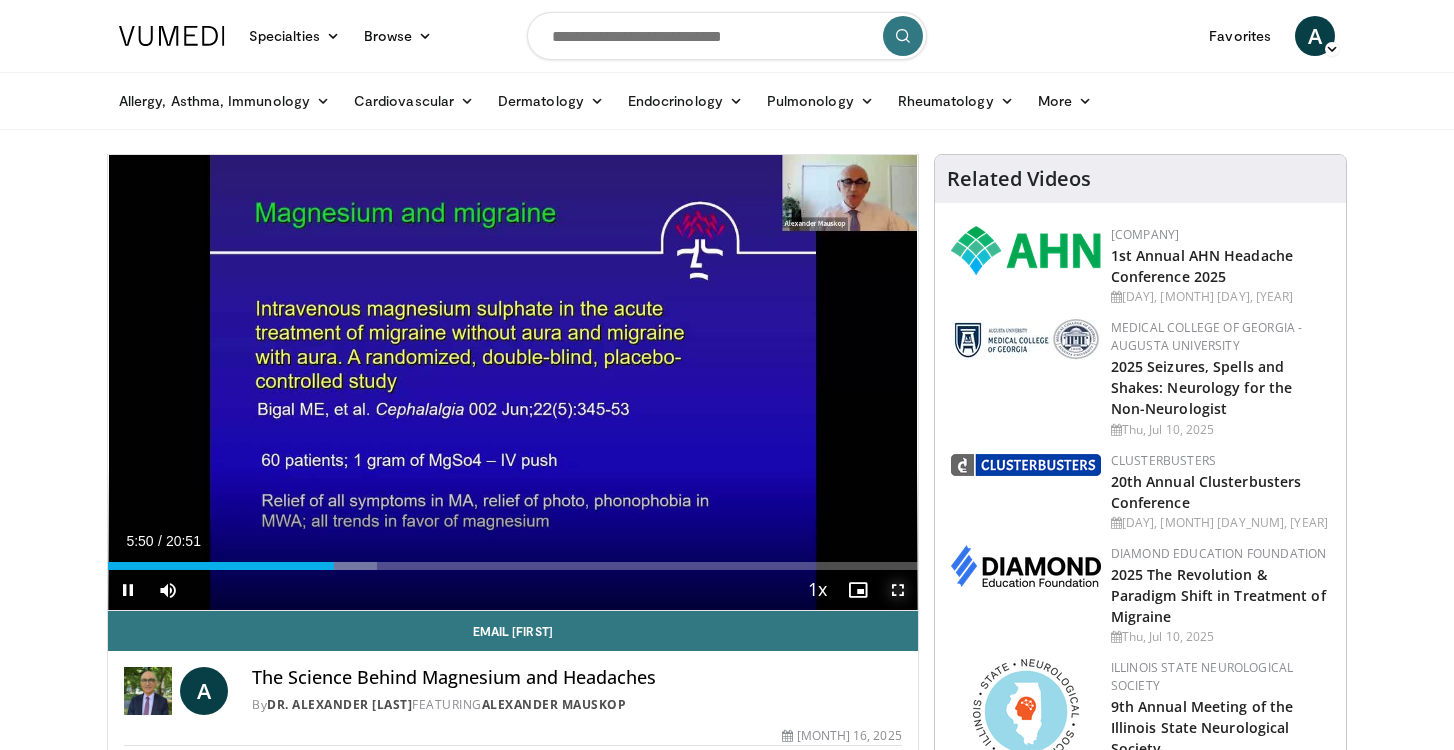 click at bounding box center [898, 590] 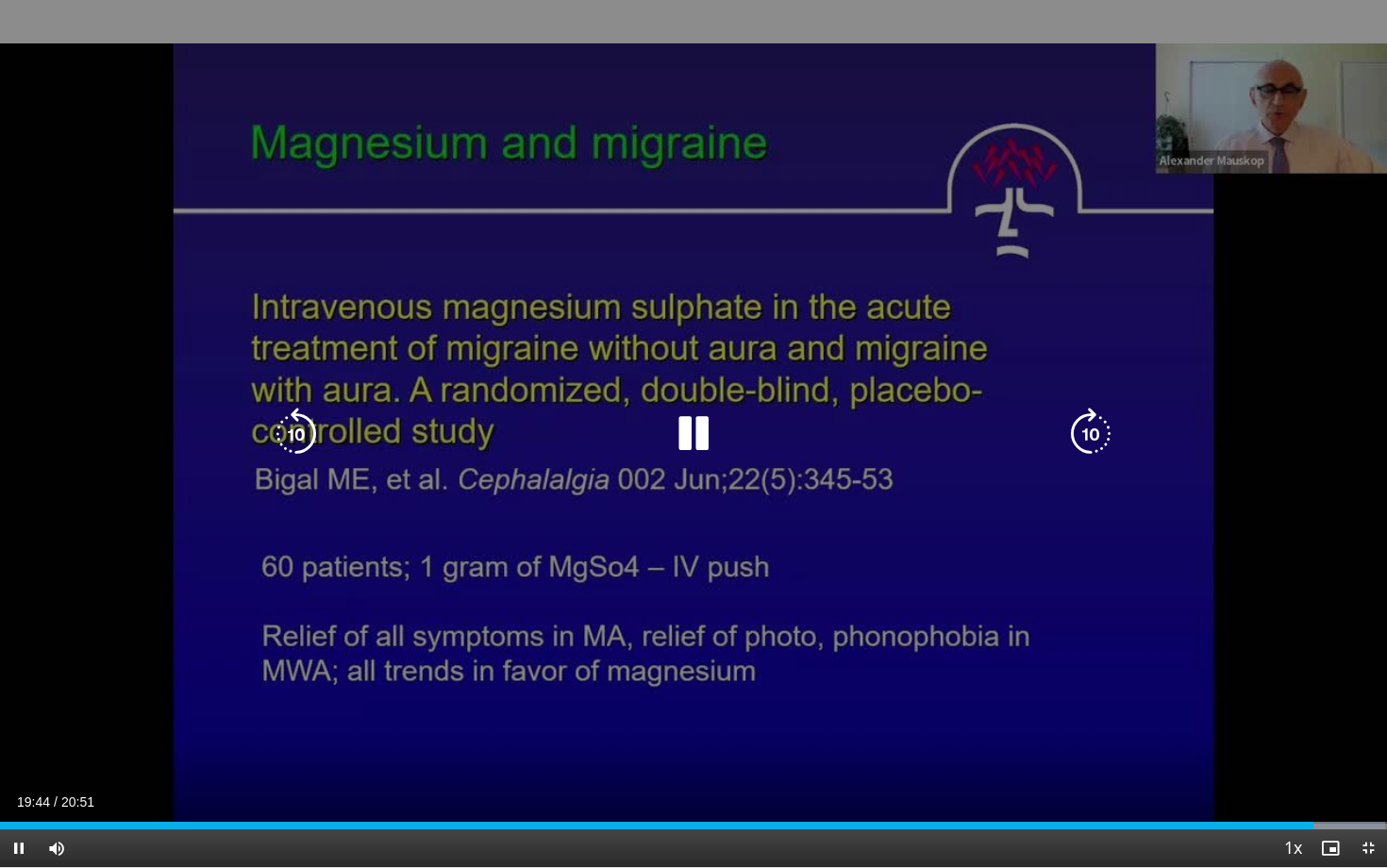 click at bounding box center (694, 434) 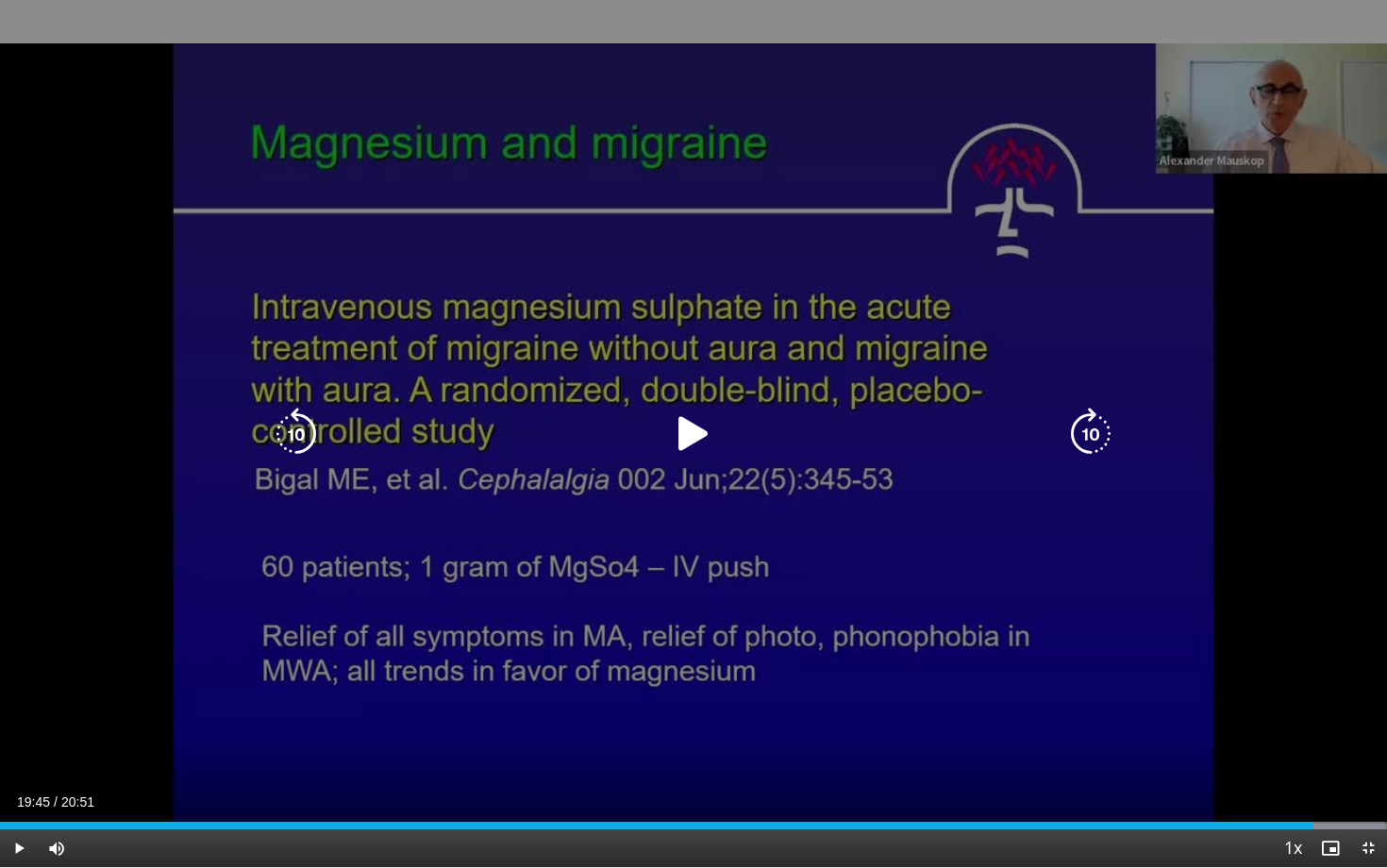 click at bounding box center [296, 434] 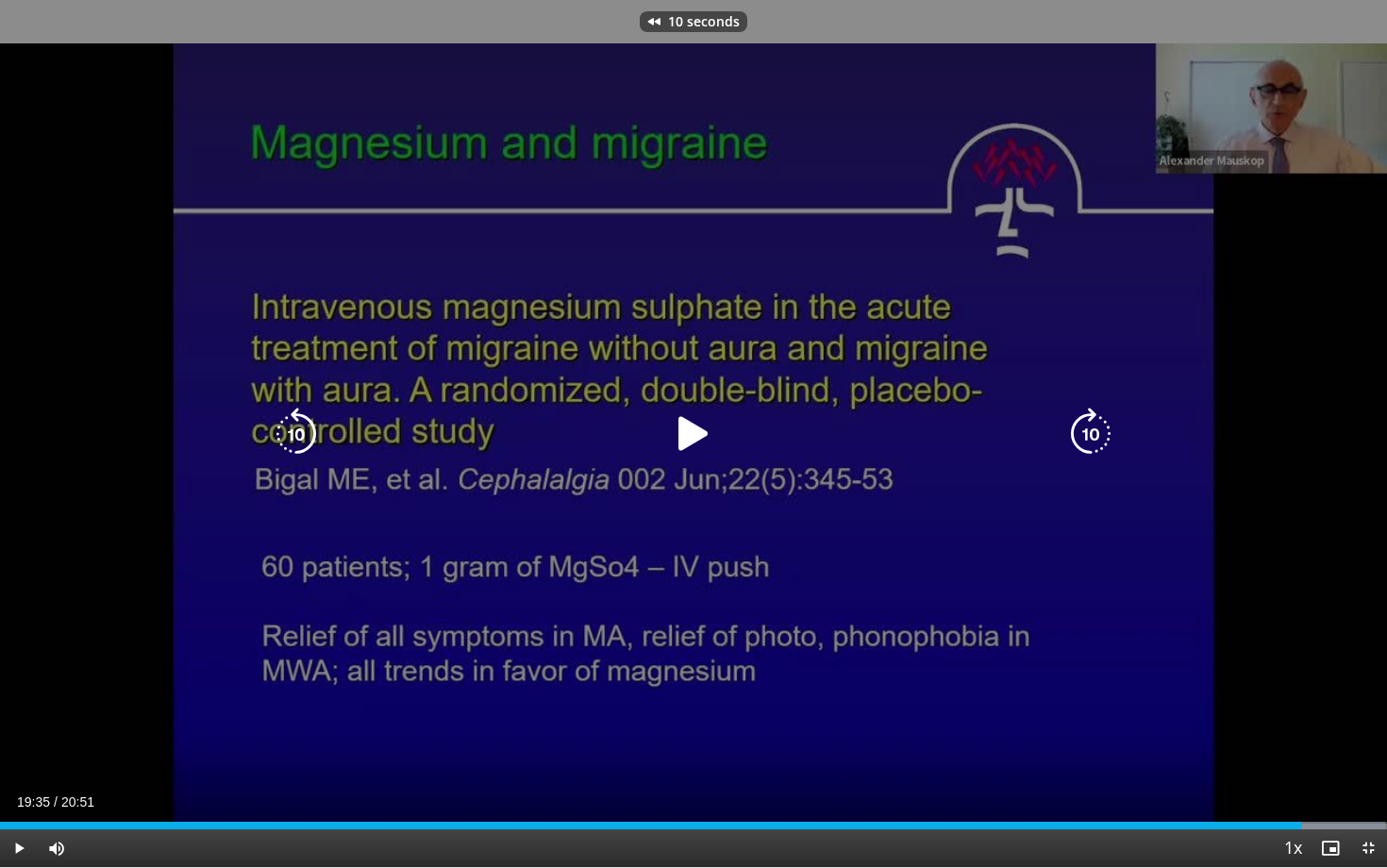 click at bounding box center (296, 434) 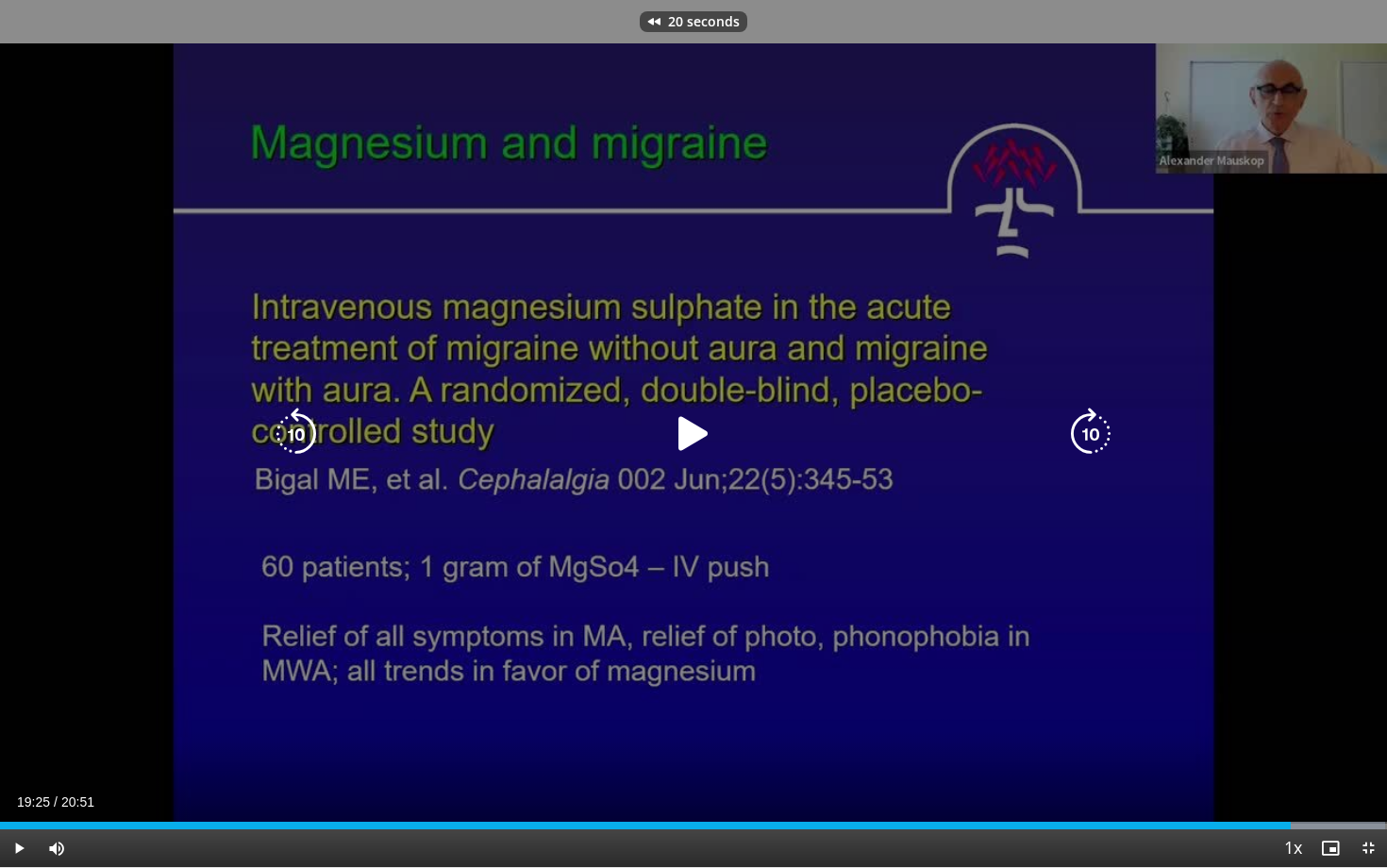 click at bounding box center [296, 434] 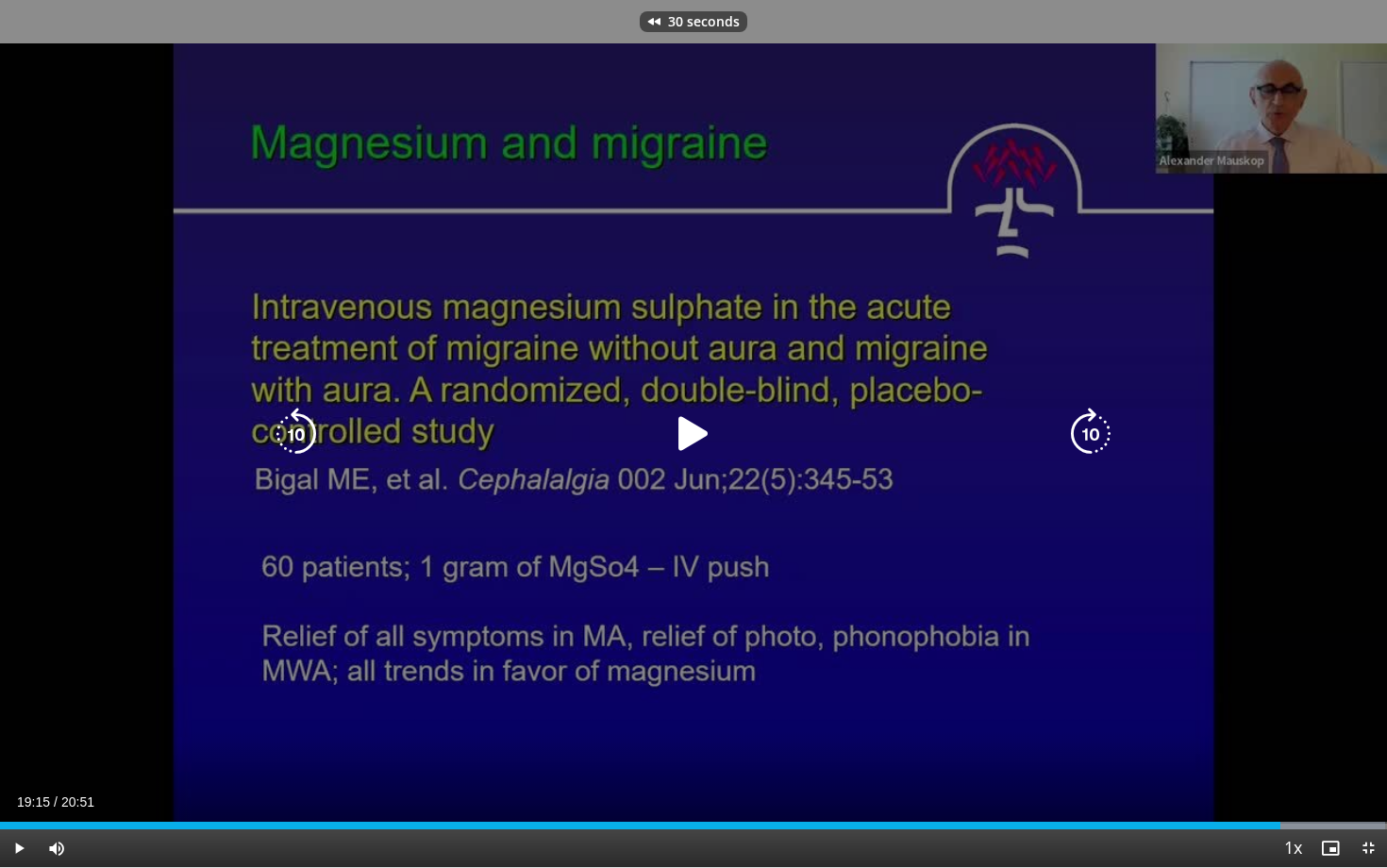 click at bounding box center [694, 434] 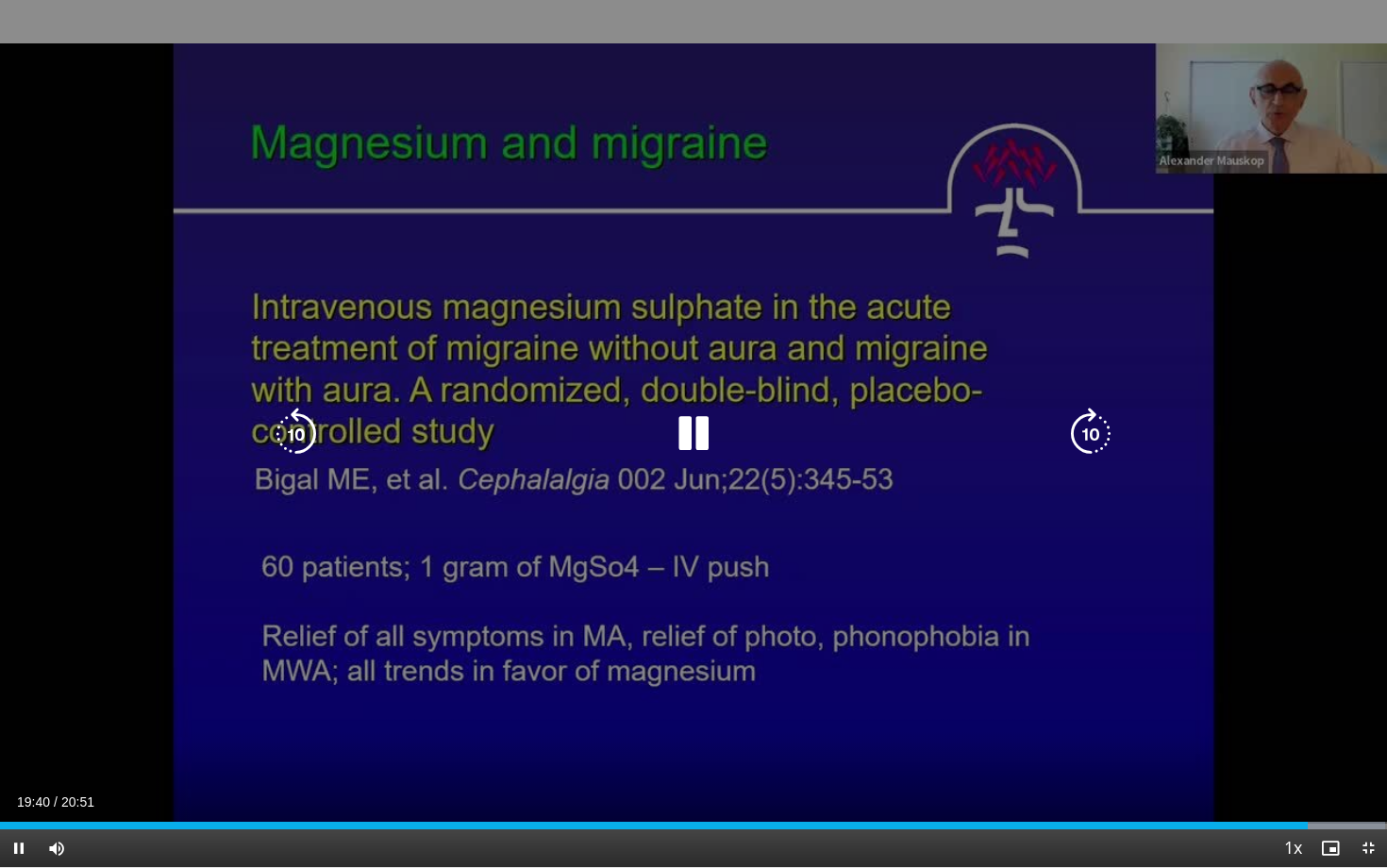 click at bounding box center [296, 434] 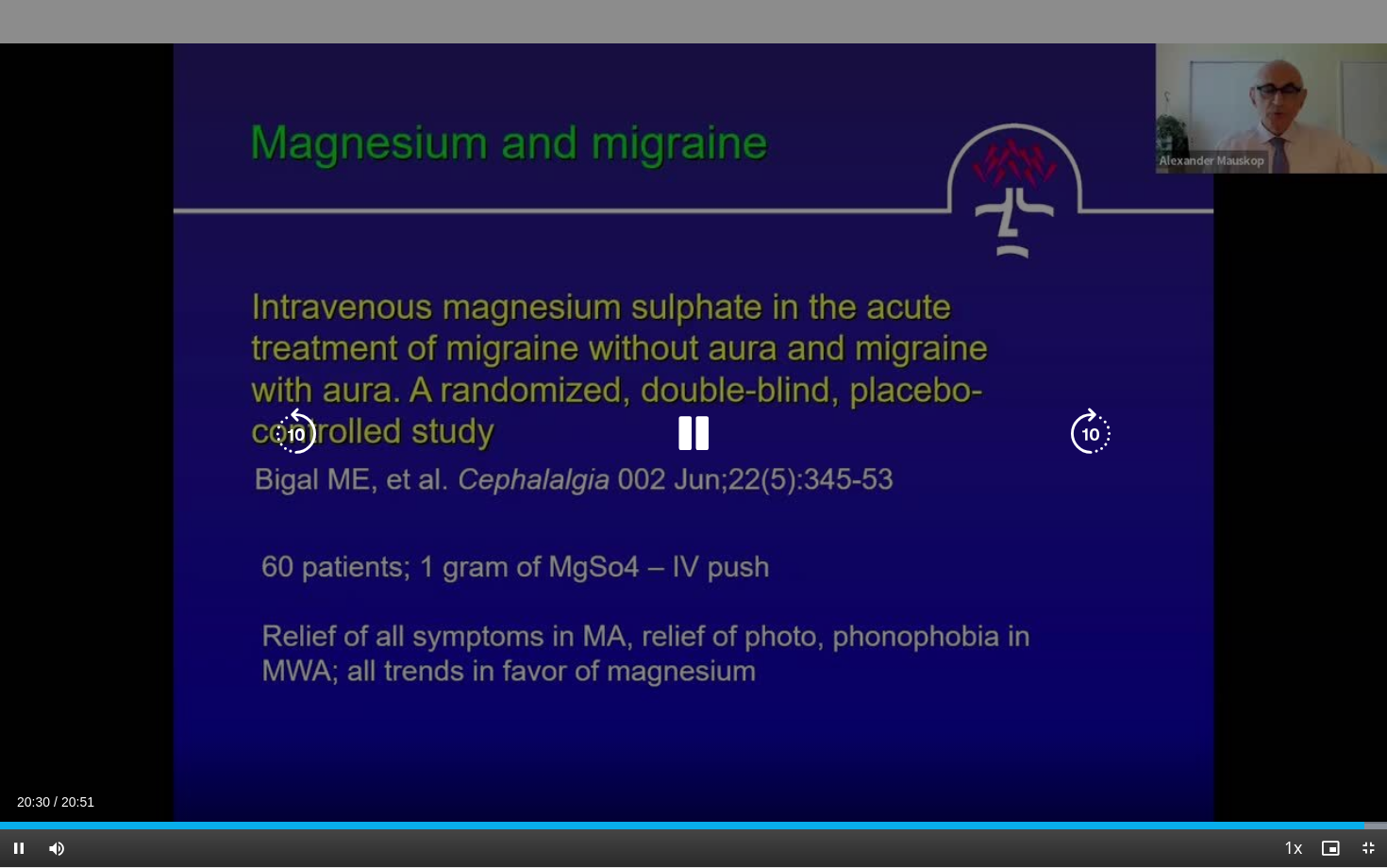 click at bounding box center (694, 434) 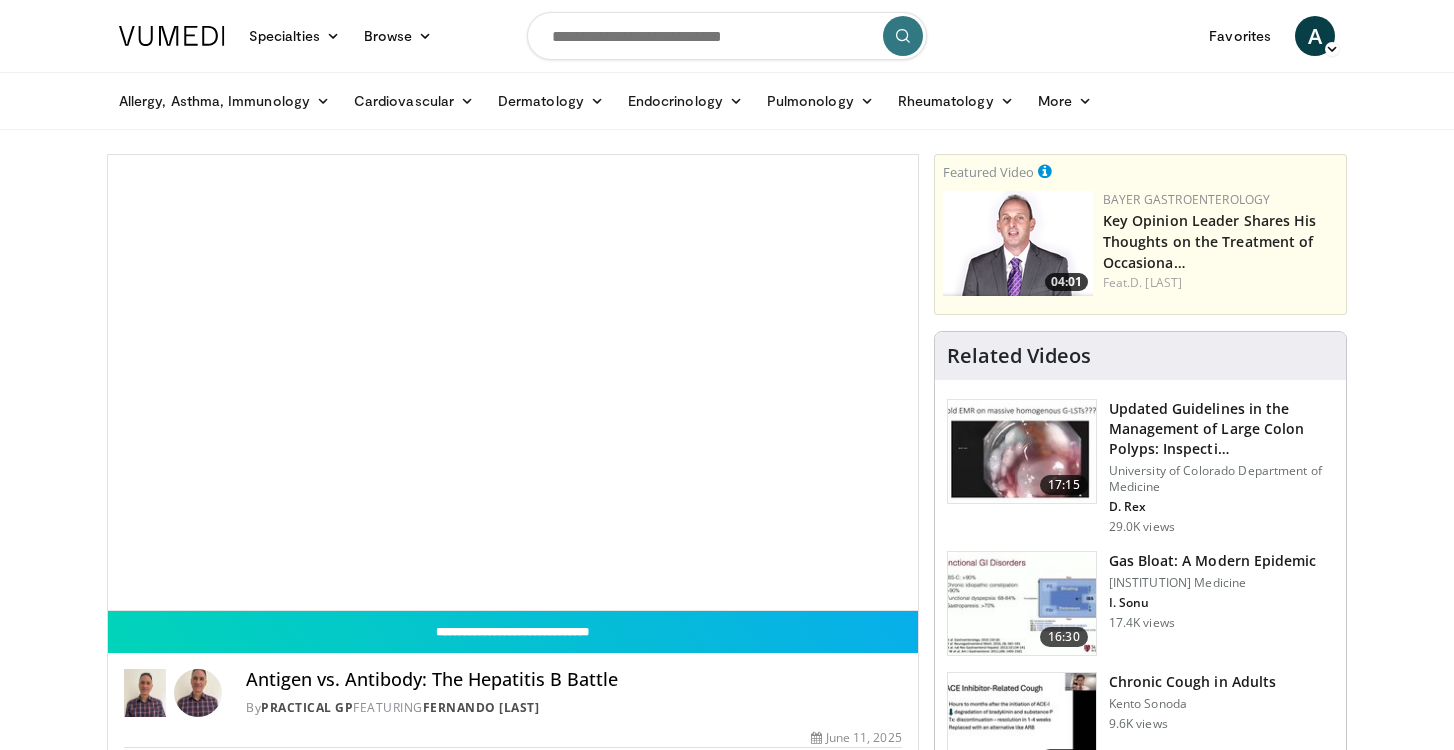 scroll, scrollTop: 0, scrollLeft: 0, axis: both 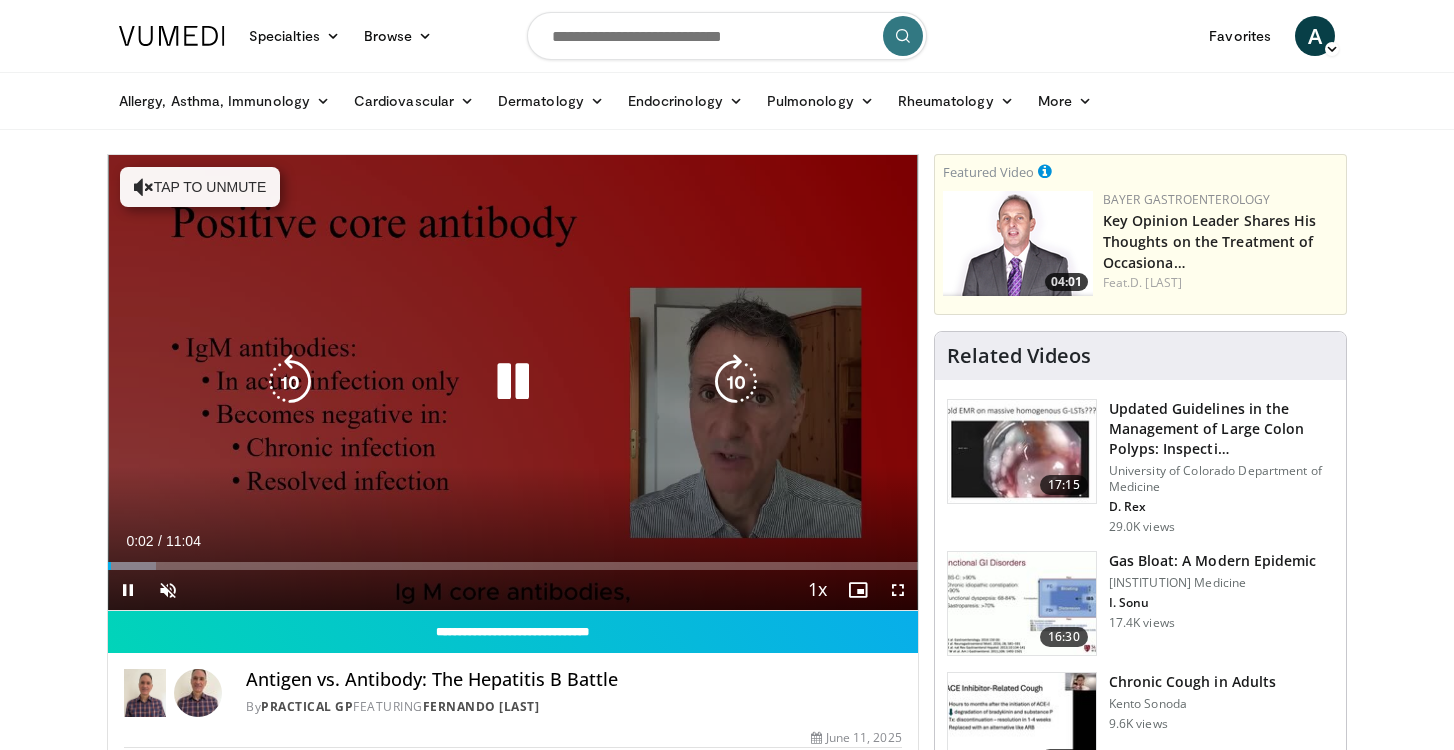 click on "Tap to unmute" at bounding box center (200, 187) 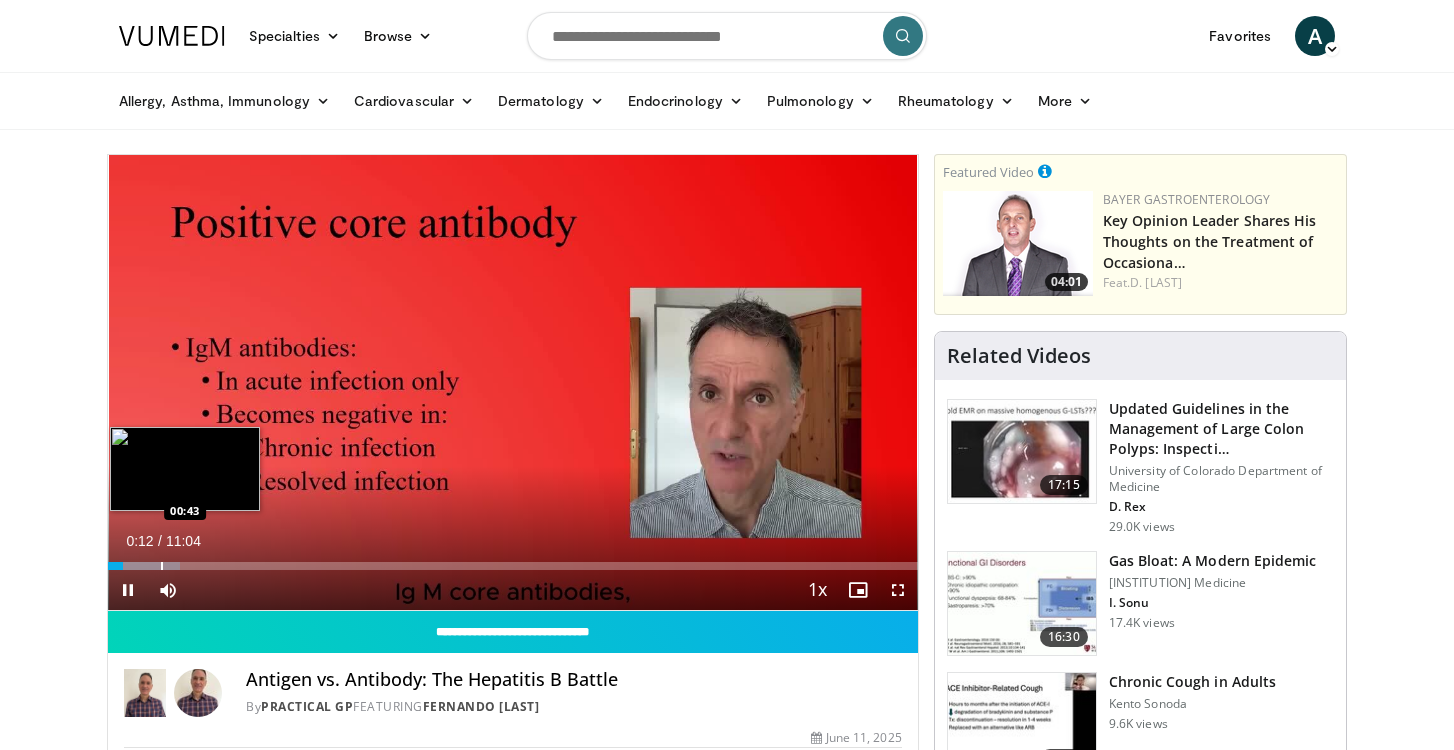 click at bounding box center (162, 566) 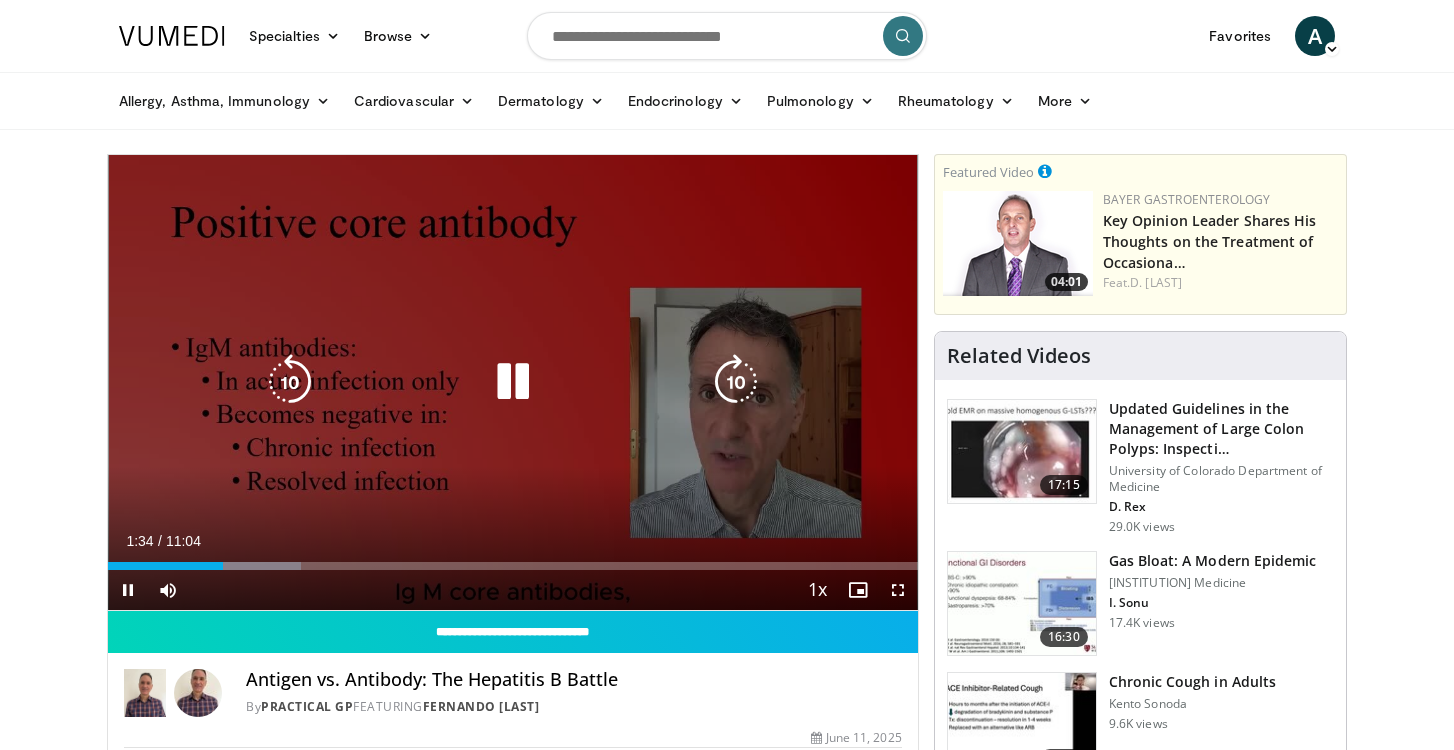 click at bounding box center (290, 382) 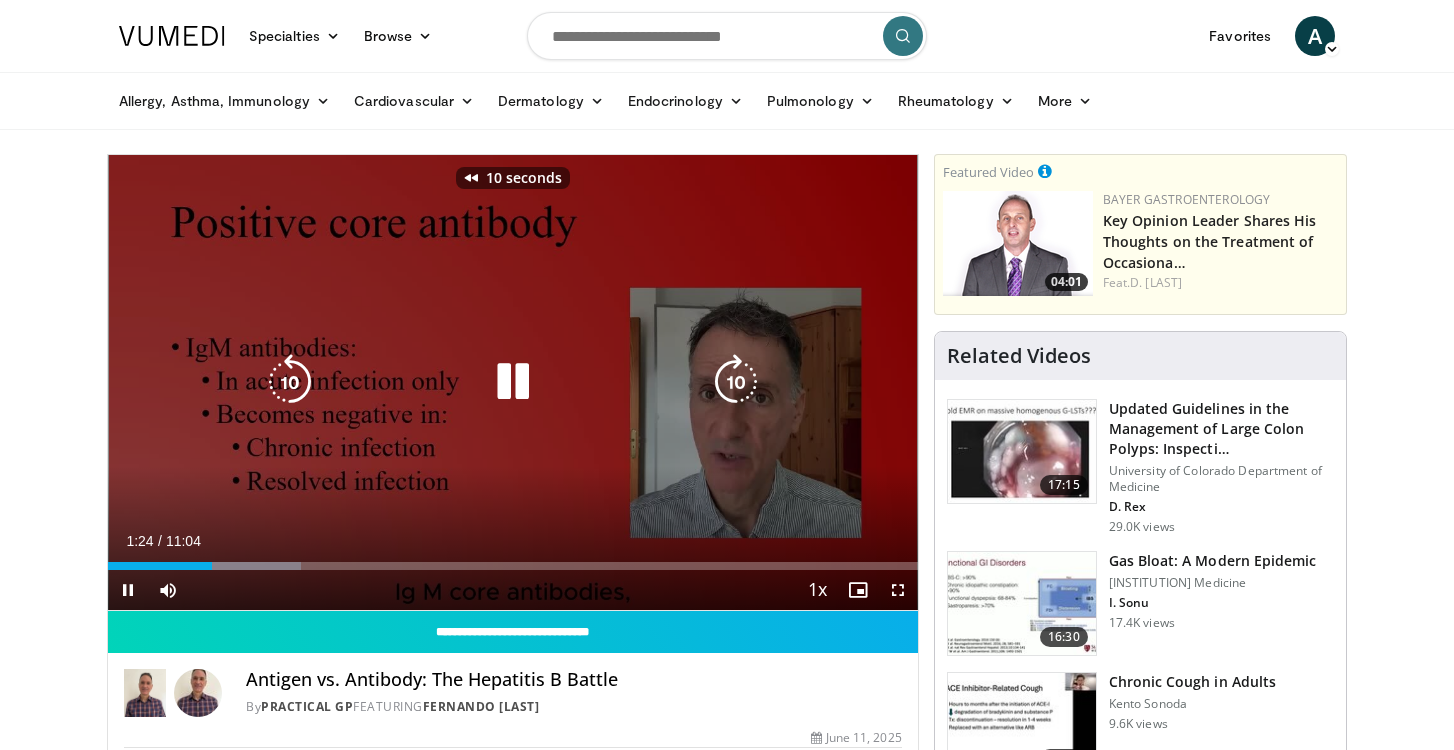 click at bounding box center (290, 382) 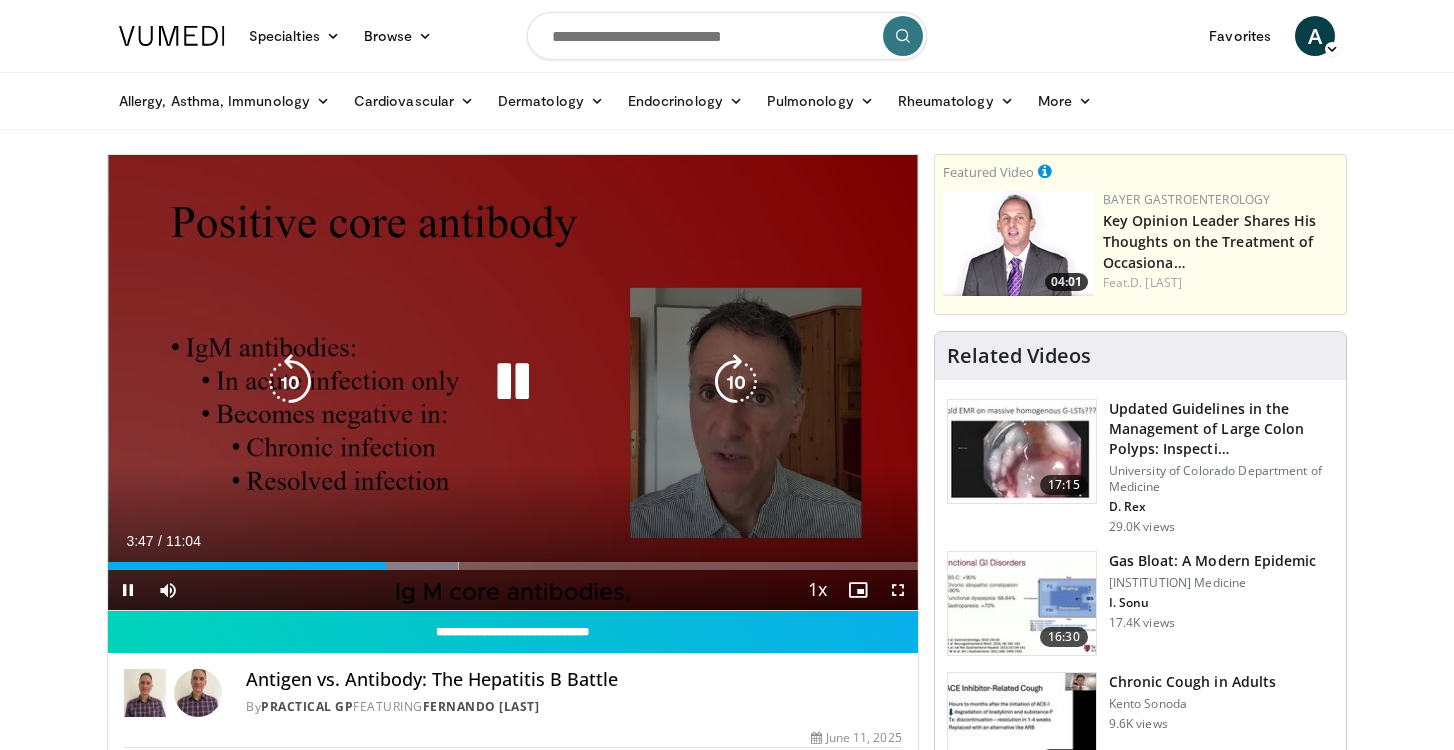 click at bounding box center [513, 382] 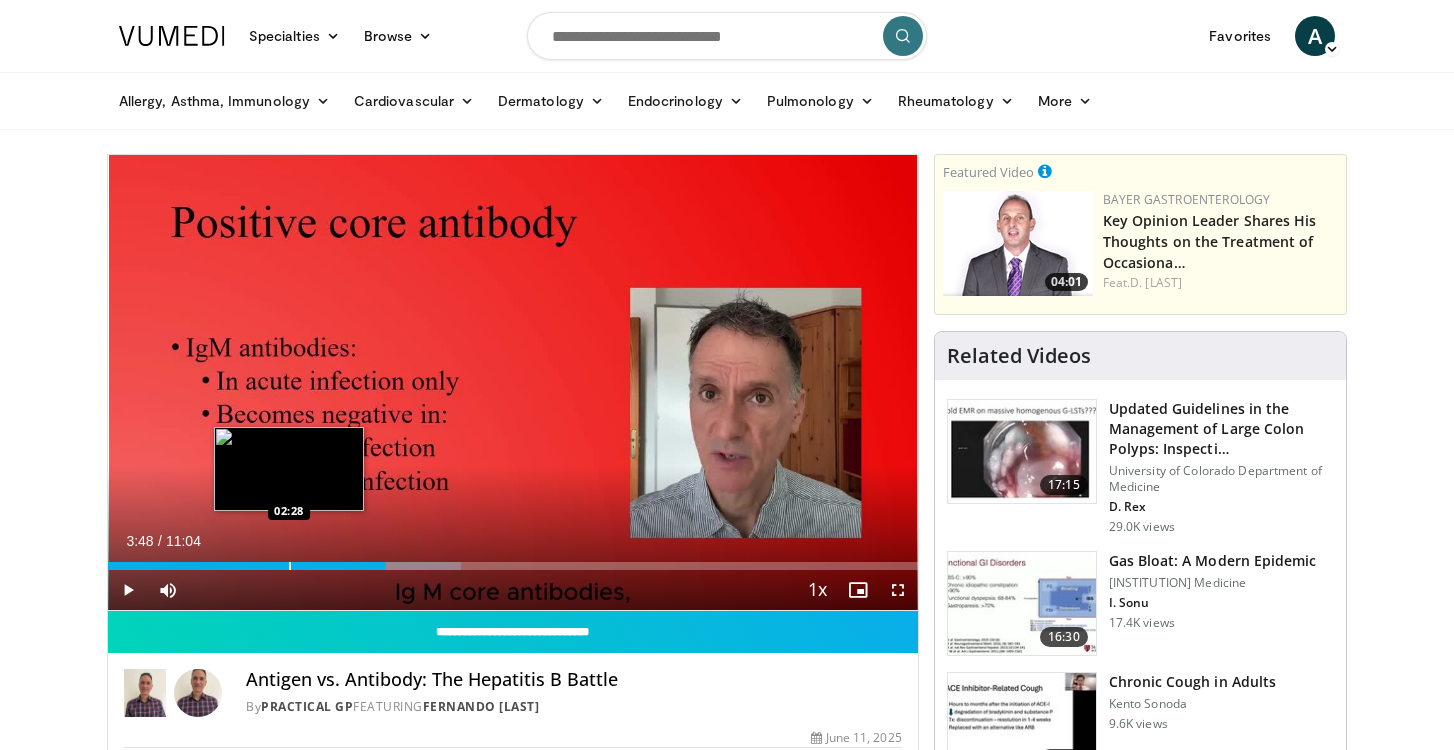 click at bounding box center (290, 566) 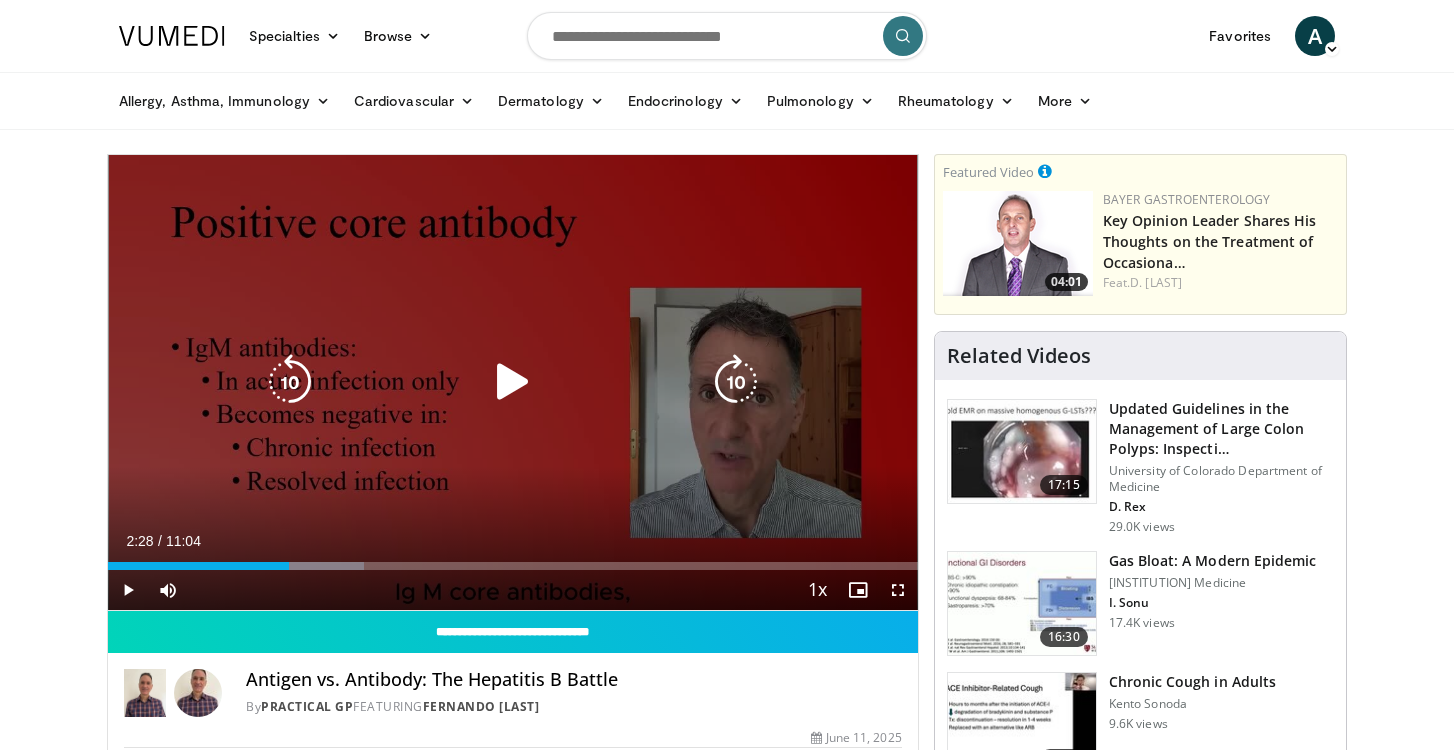 click at bounding box center [513, 382] 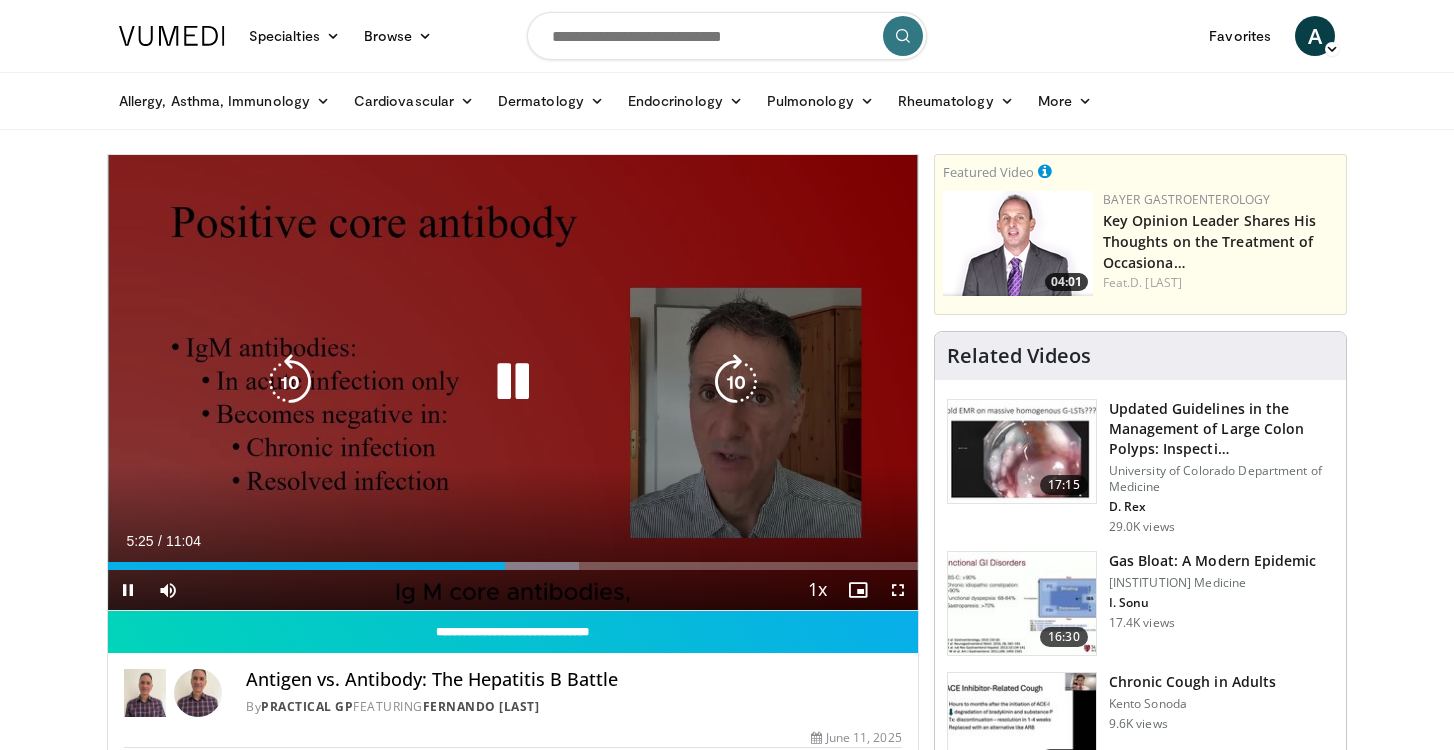 click at bounding box center [513, 382] 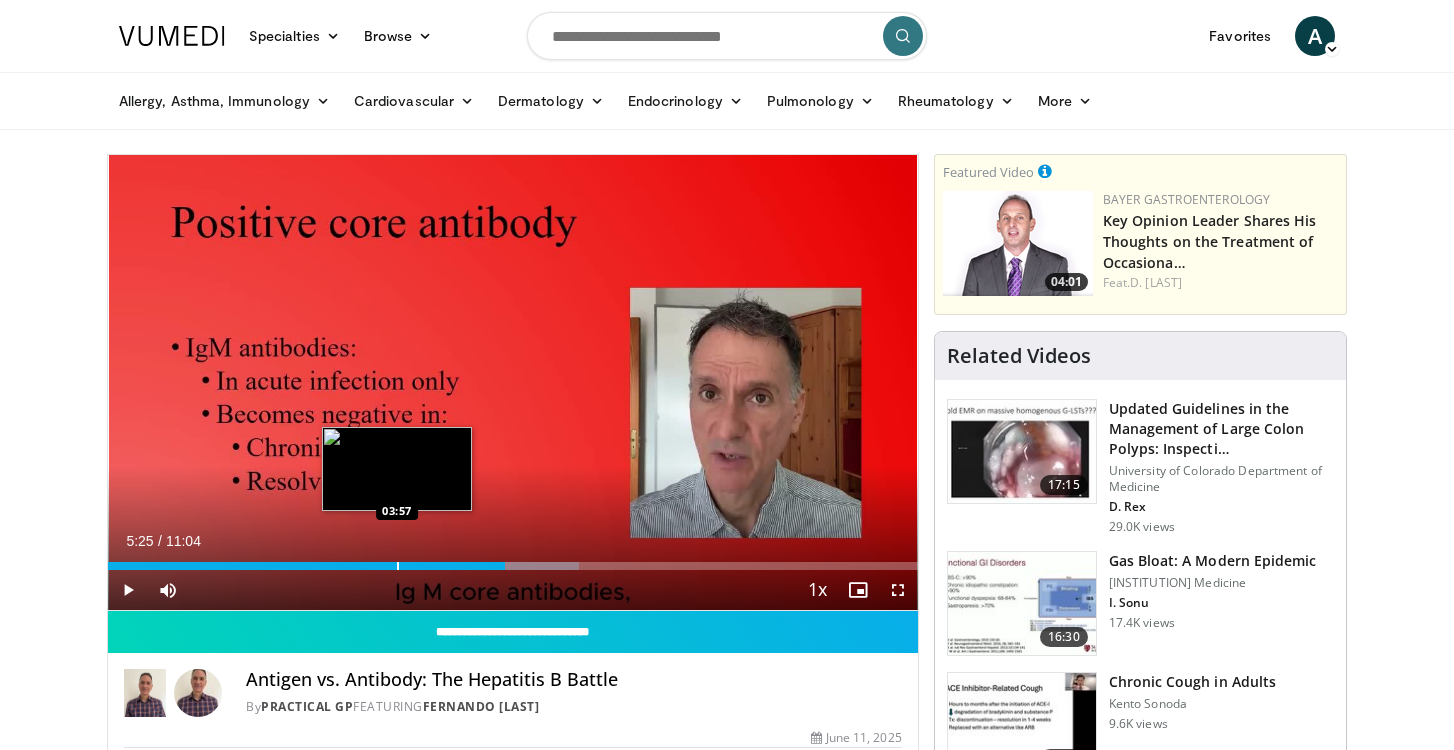 click at bounding box center (398, 566) 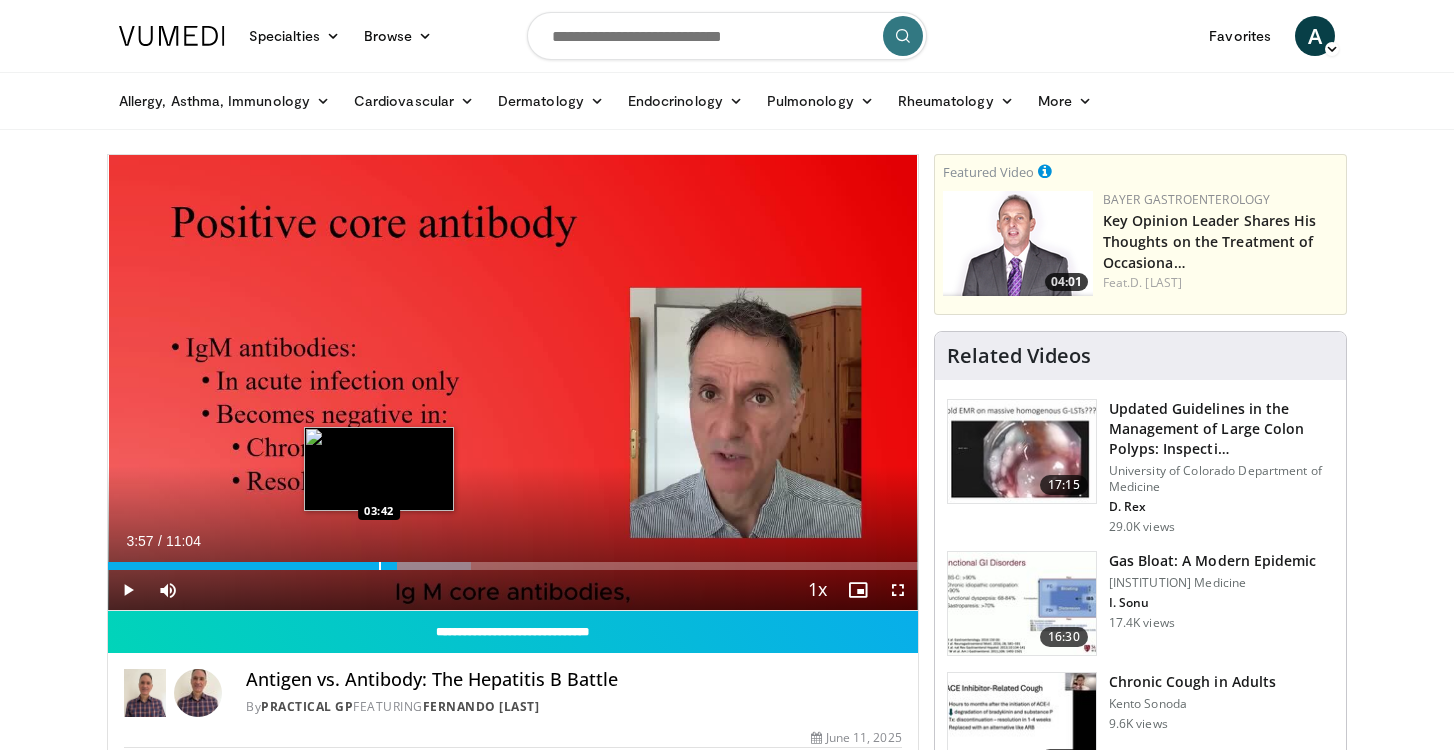 click at bounding box center [380, 566] 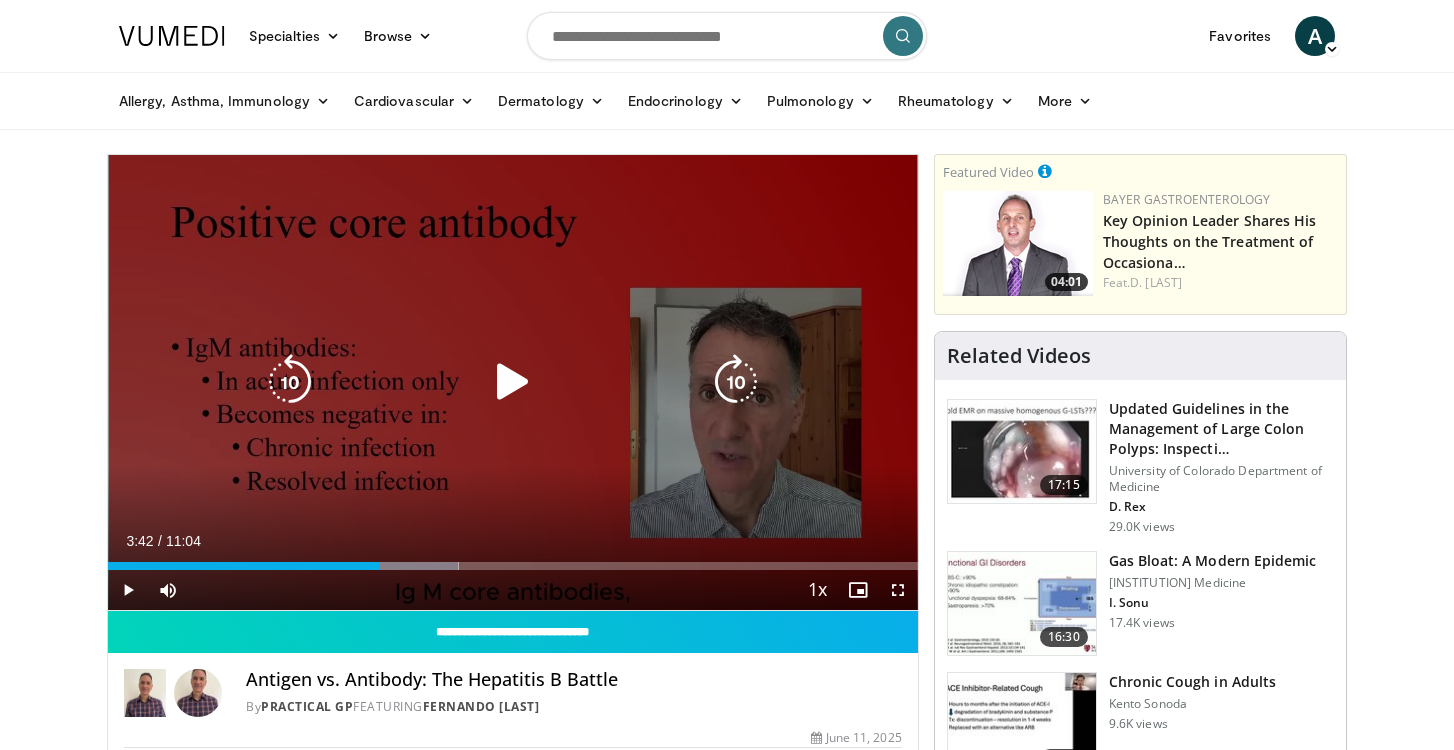 click at bounding box center (513, 382) 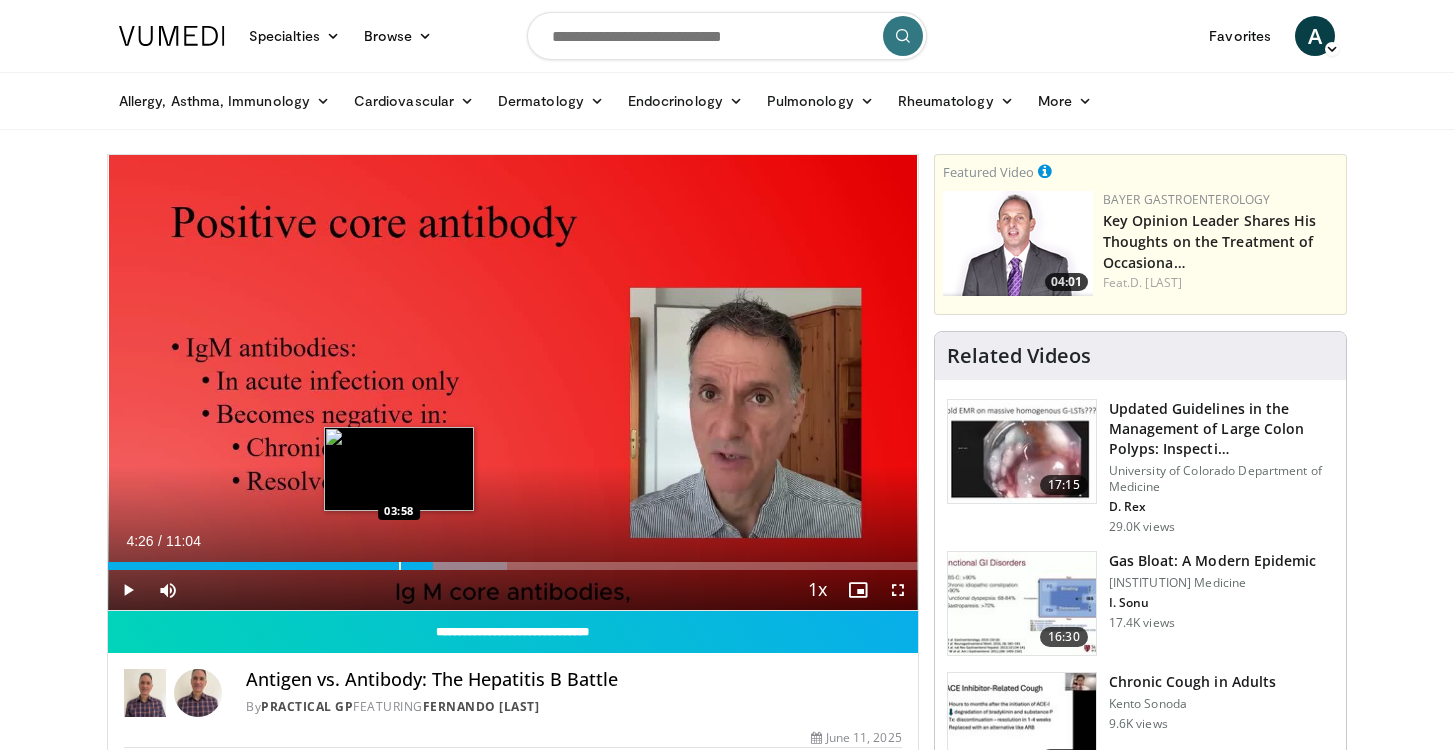 click at bounding box center [400, 566] 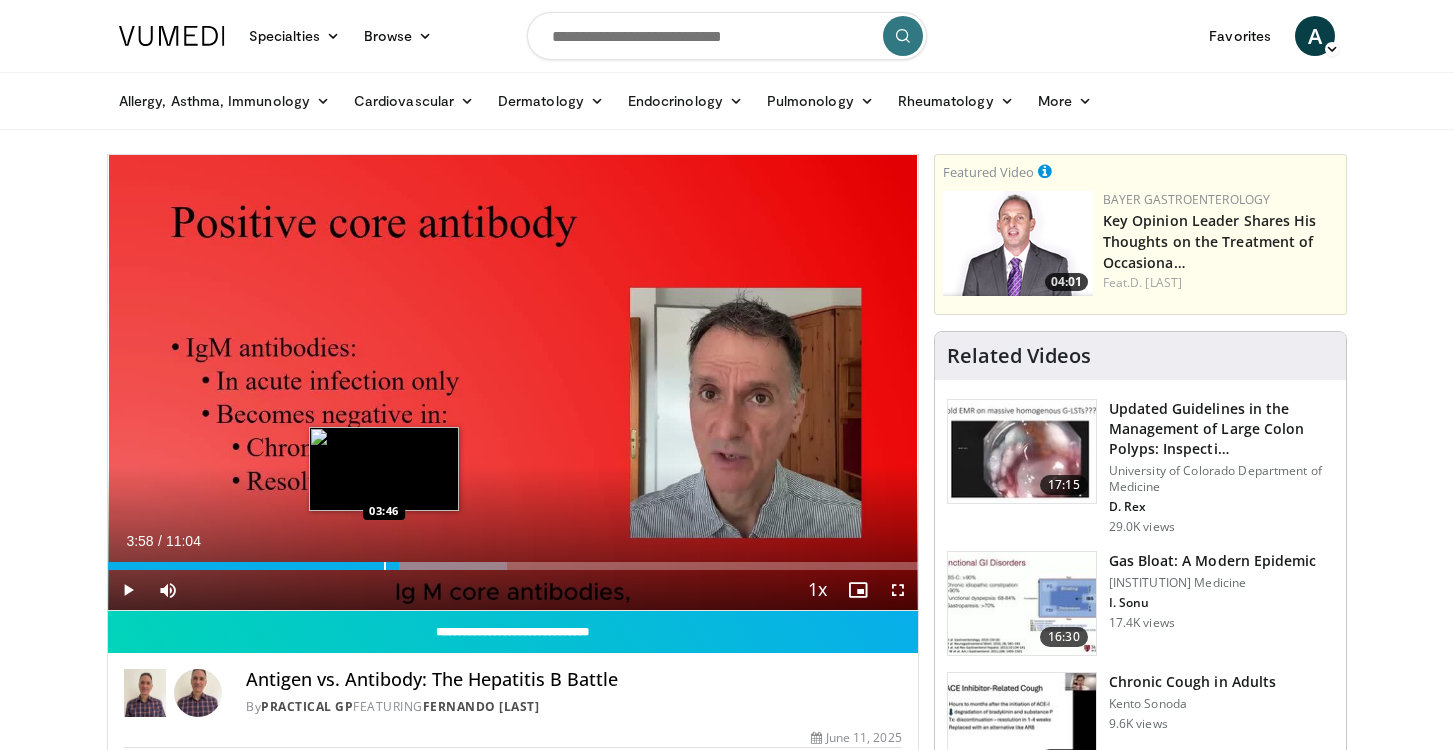 click at bounding box center [385, 566] 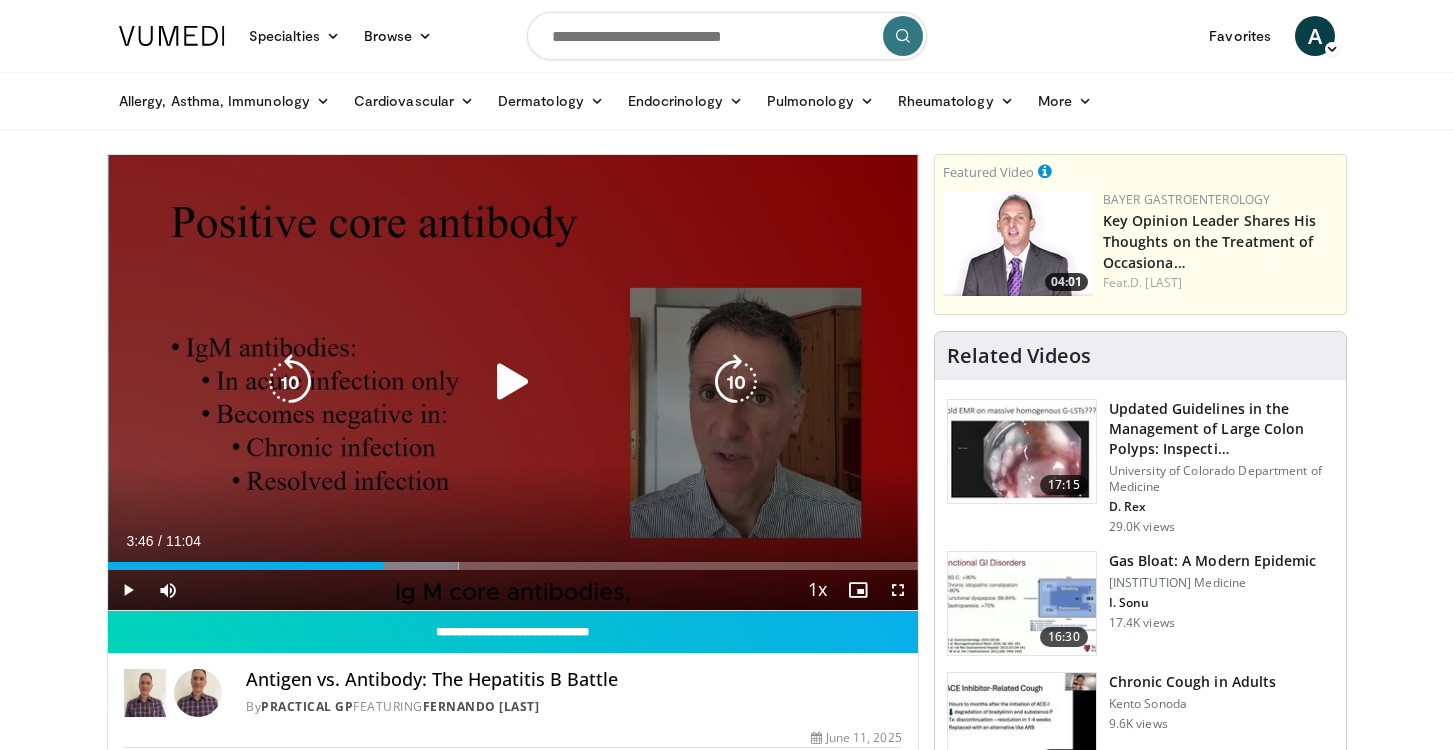 click at bounding box center [513, 382] 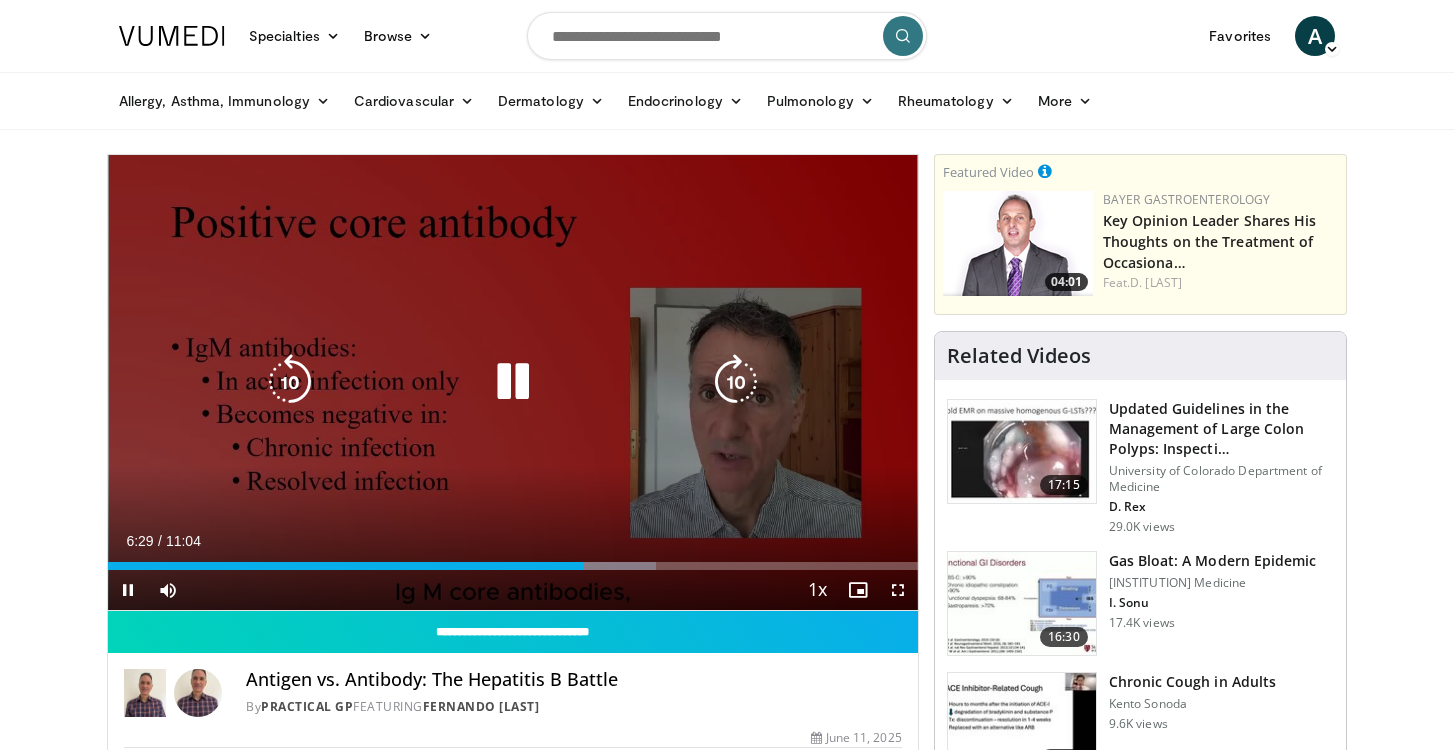 click at bounding box center [513, 382] 